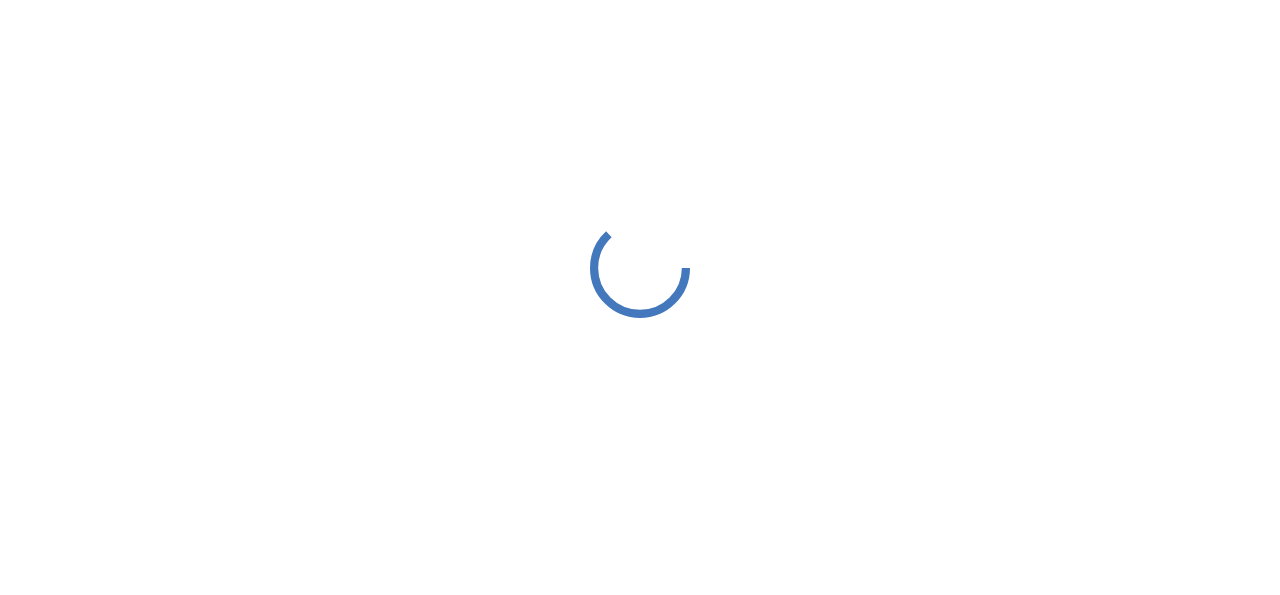 scroll, scrollTop: 0, scrollLeft: 0, axis: both 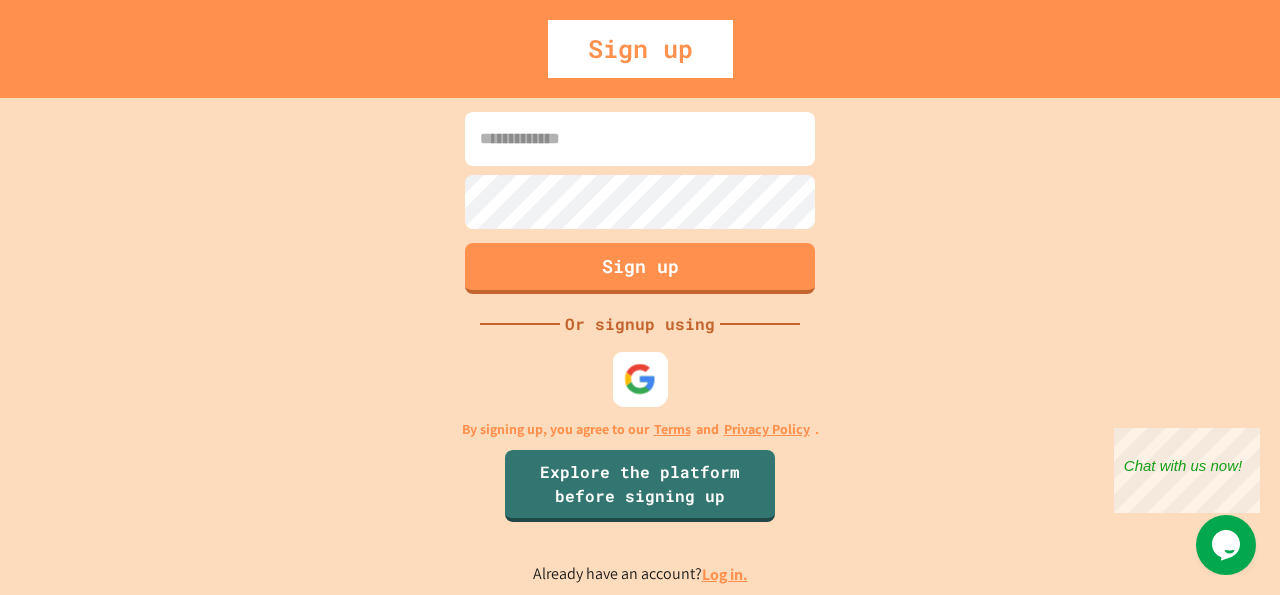 click at bounding box center (640, 378) 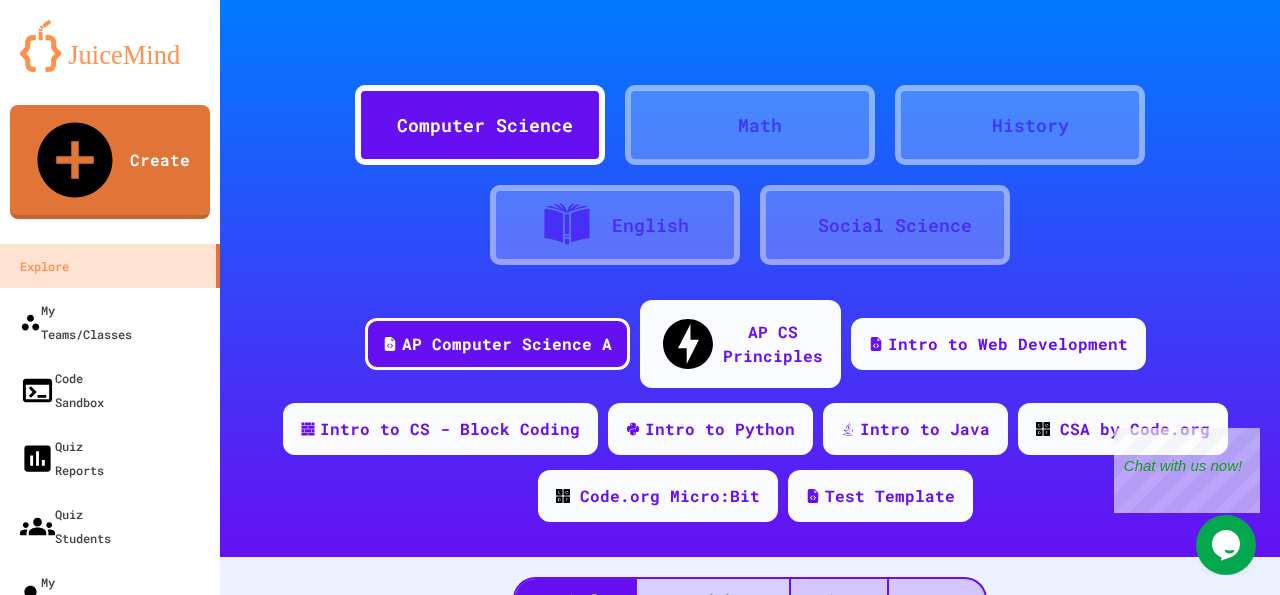 click on "AI-Graded FRQs" at bounding box center (713, 599) 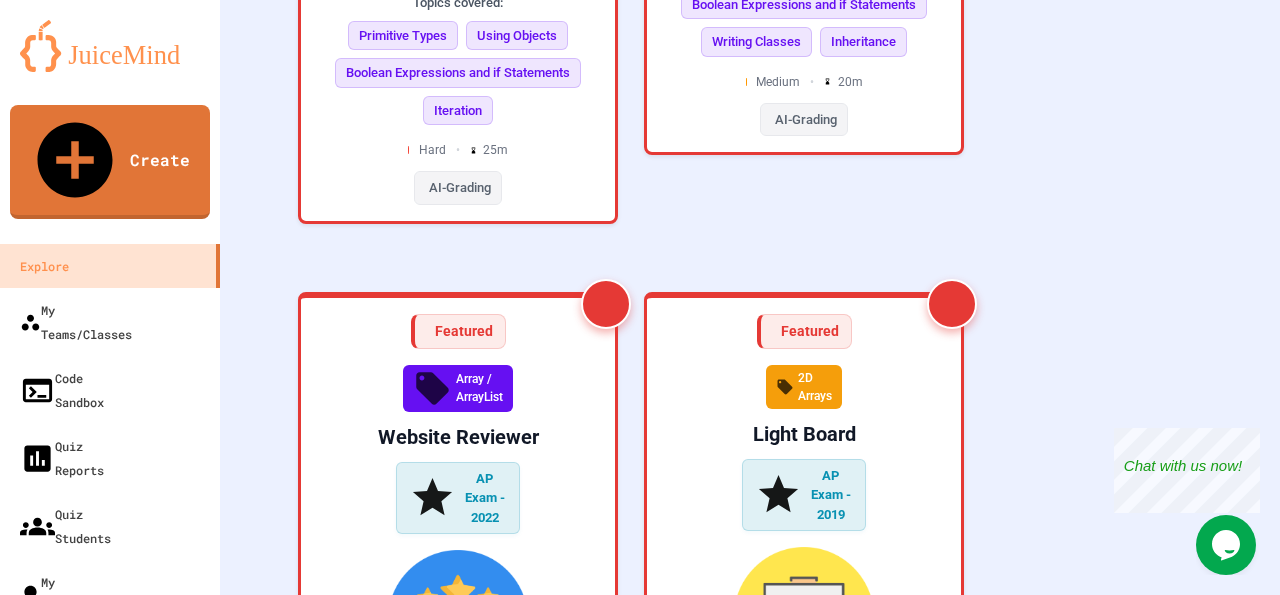 scroll, scrollTop: 1308, scrollLeft: 0, axis: vertical 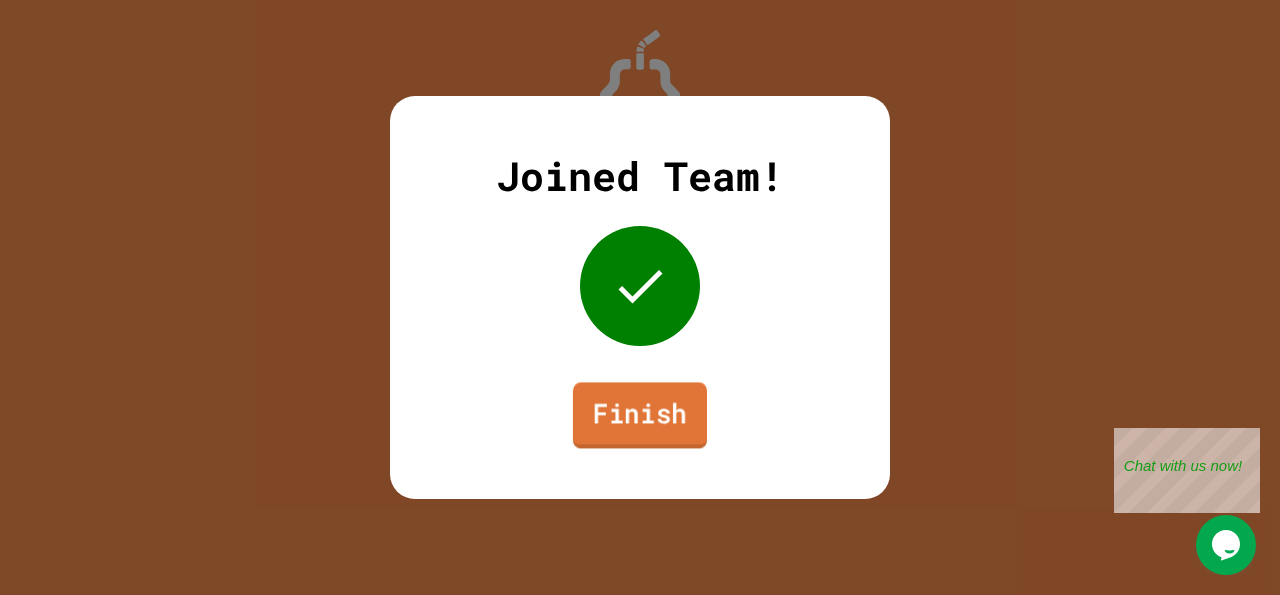 click on "Finish" at bounding box center [640, 415] 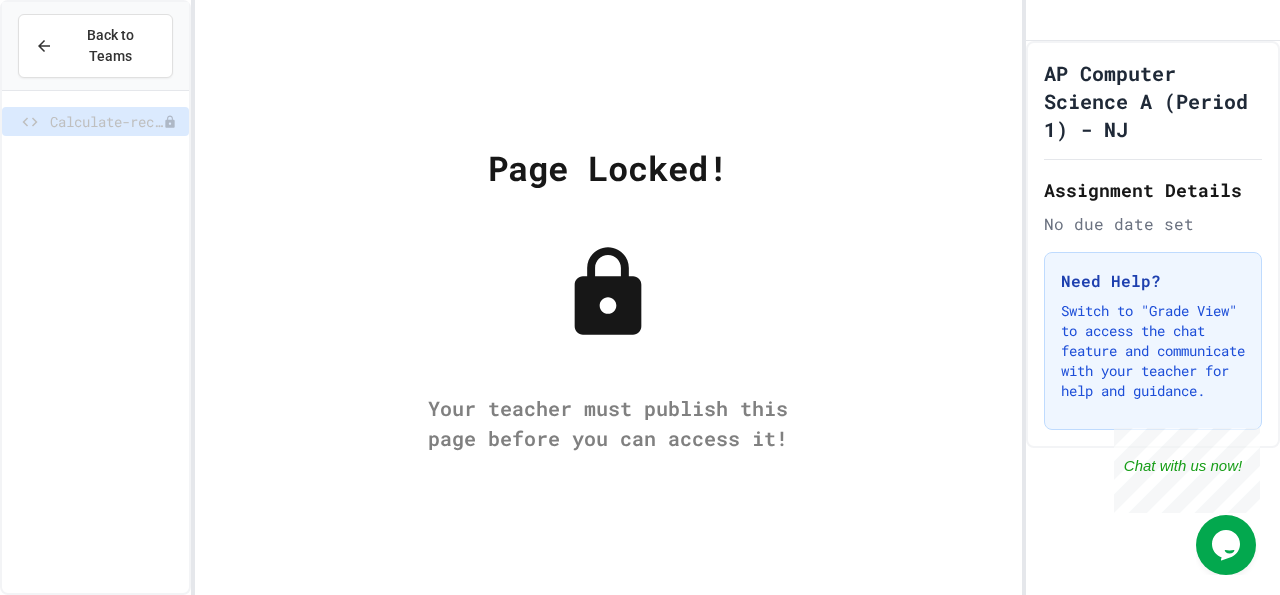click on "Page Locked! Your teacher must publish this page before you can access it!" at bounding box center [608, 297] 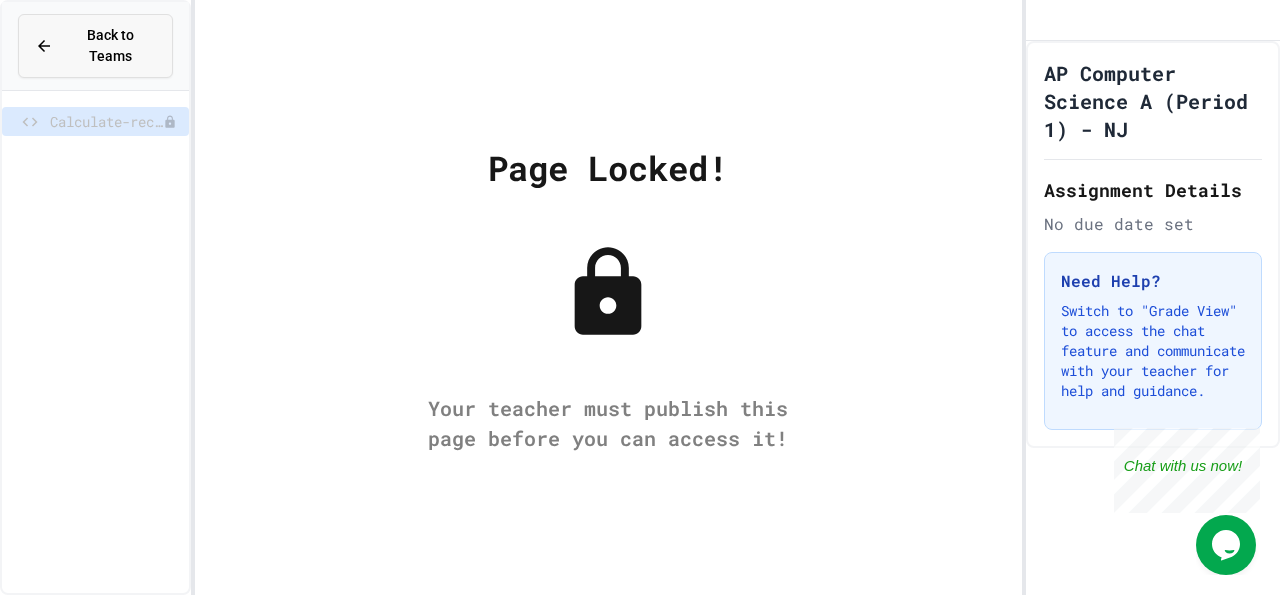 click on "Back to Teams" at bounding box center [110, 46] 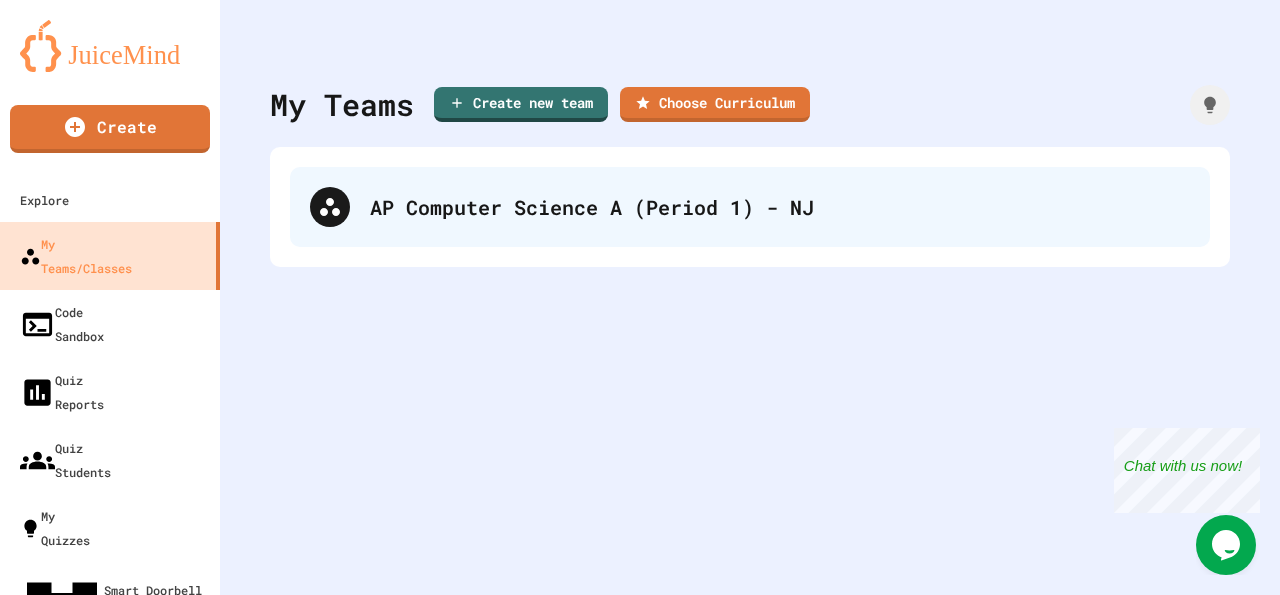 click on "AP Computer Science A (Period 1) - NJ" at bounding box center [780, 207] 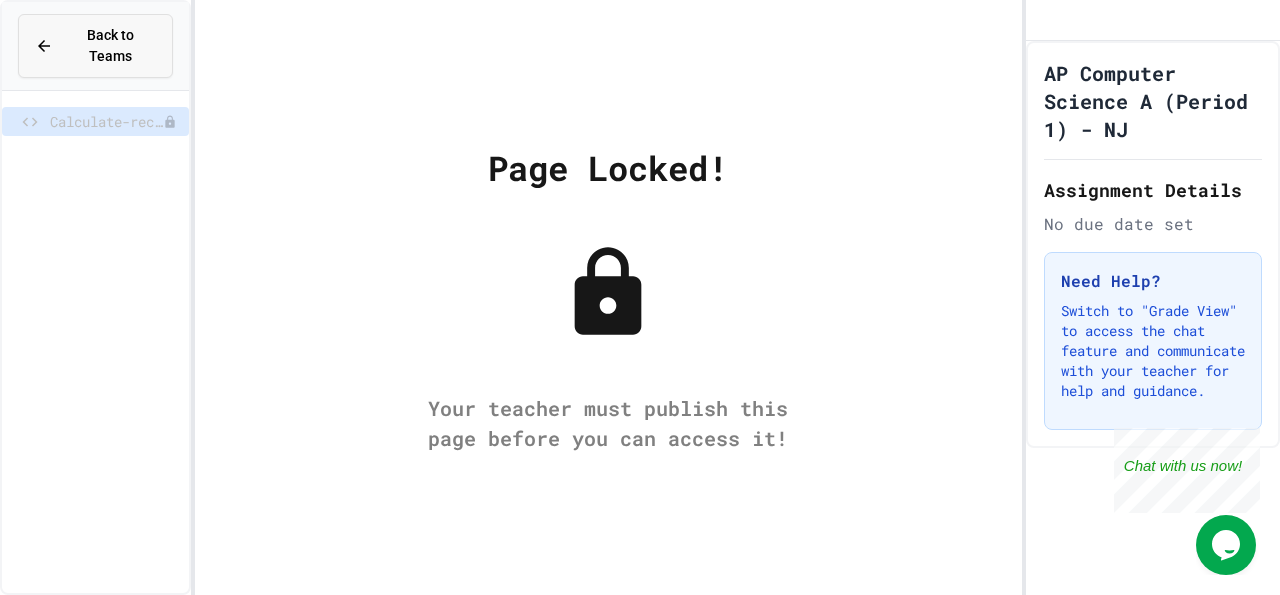 click on "Back to Teams" at bounding box center [110, 46] 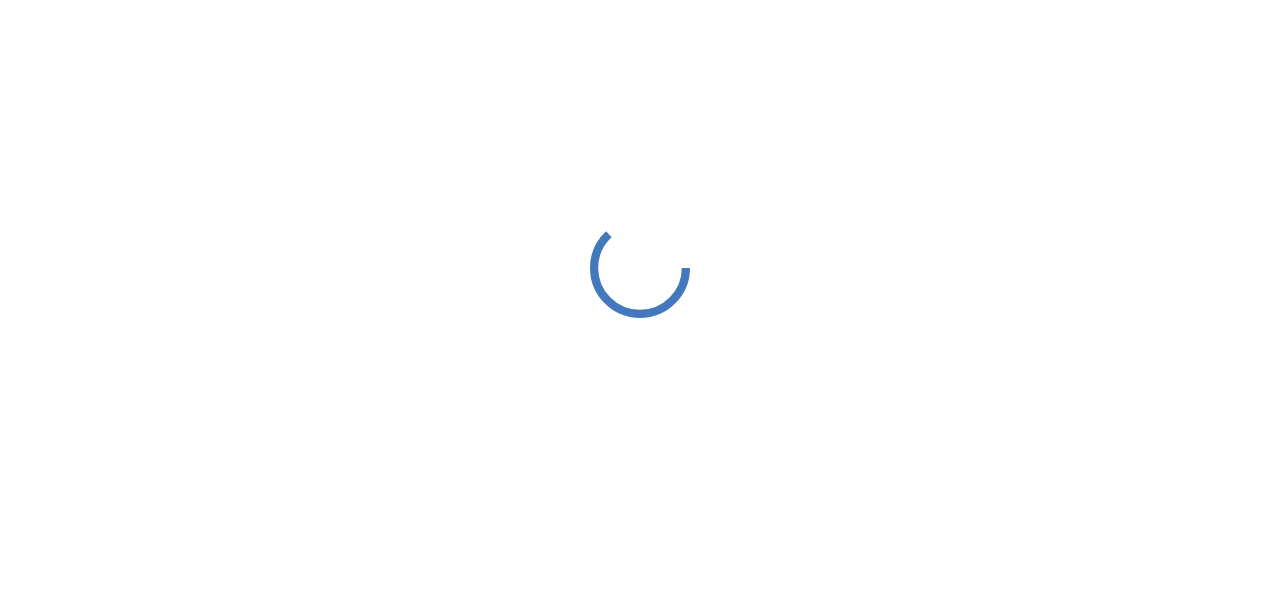 scroll, scrollTop: 0, scrollLeft: 0, axis: both 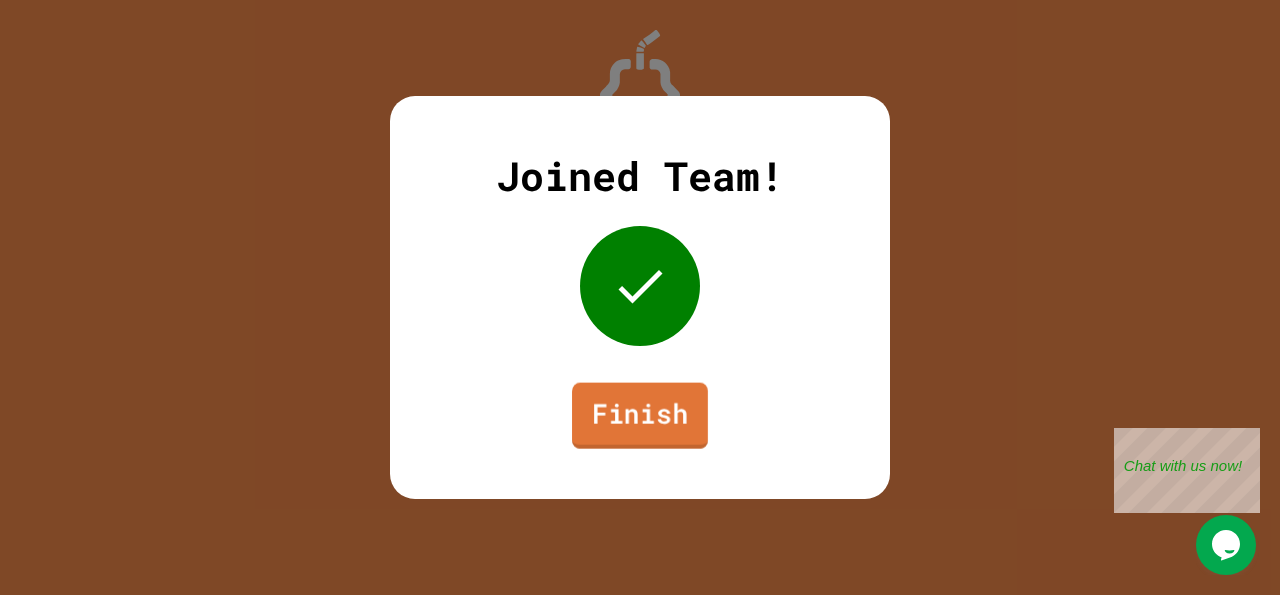 click on "Finish" at bounding box center [640, 416] 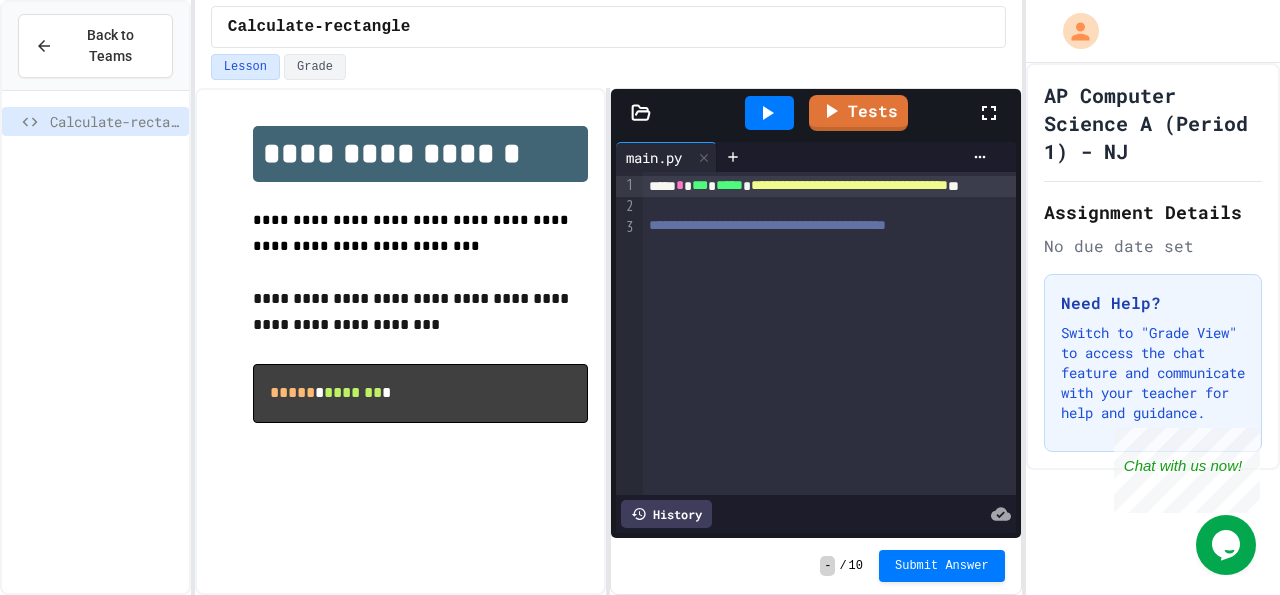 click on "***** * ******* *" at bounding box center (420, 393) 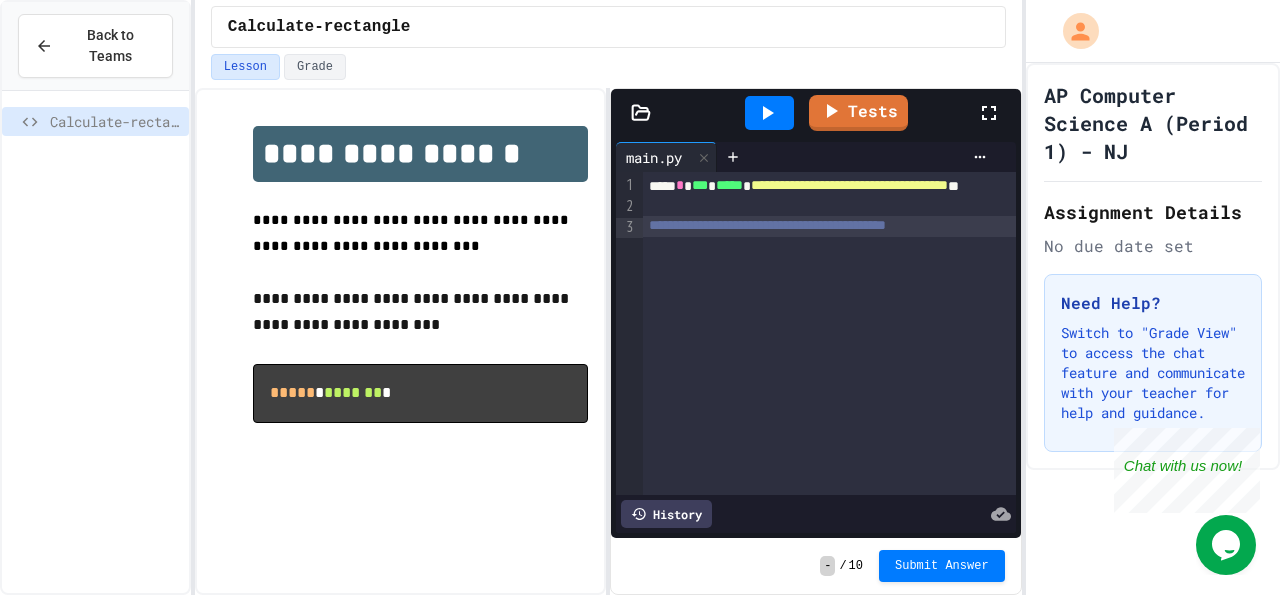 click on "**********" at bounding box center [870, 333] 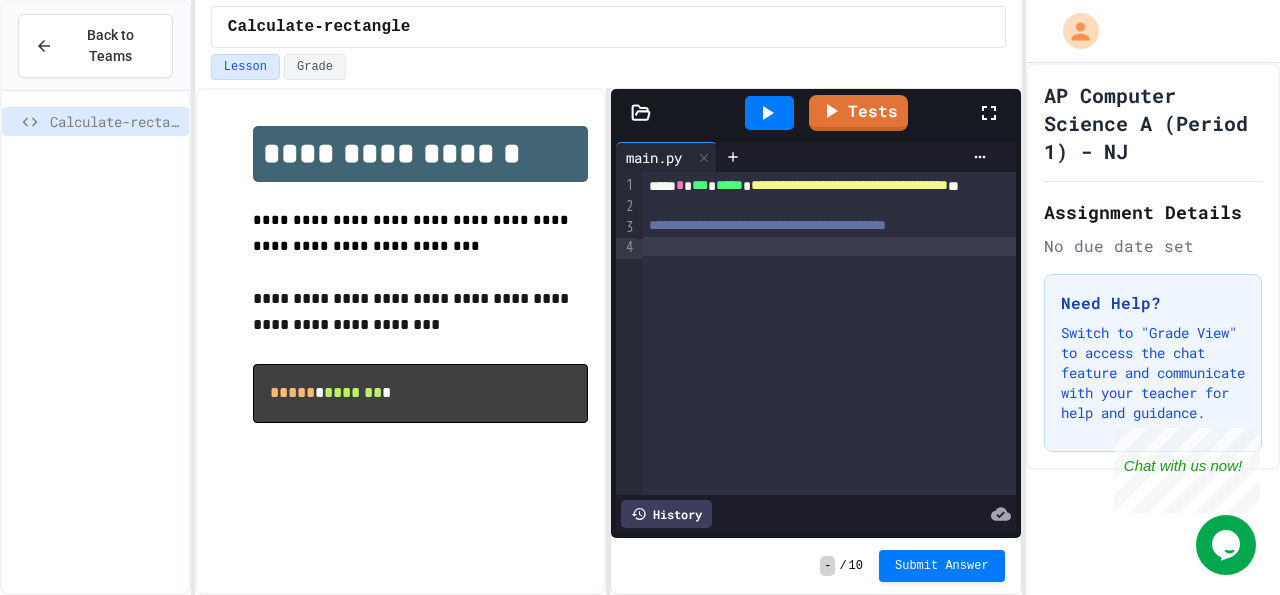 type 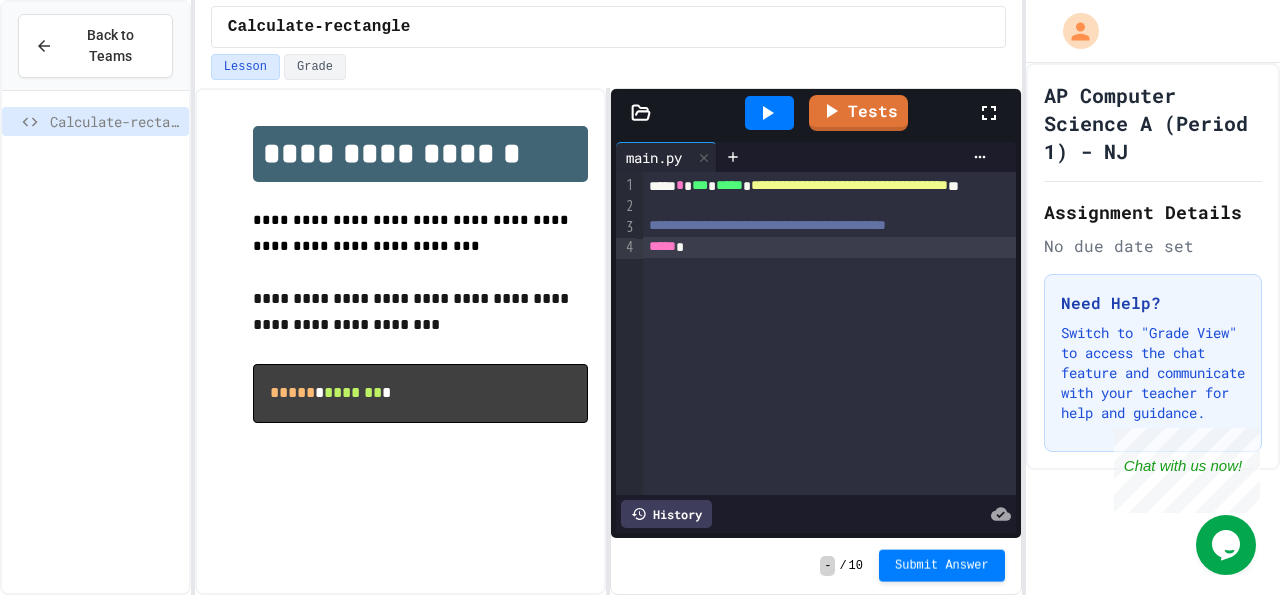 click on "Submit Answer" at bounding box center [942, 566] 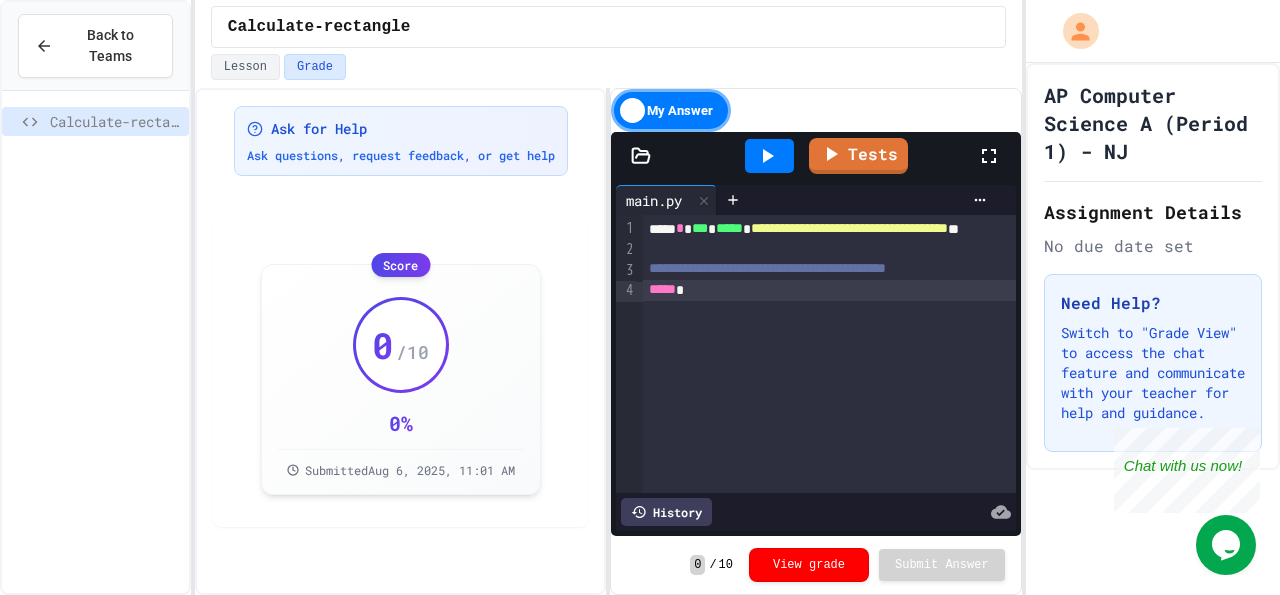 click on "My Answer" at bounding box center (671, 110) 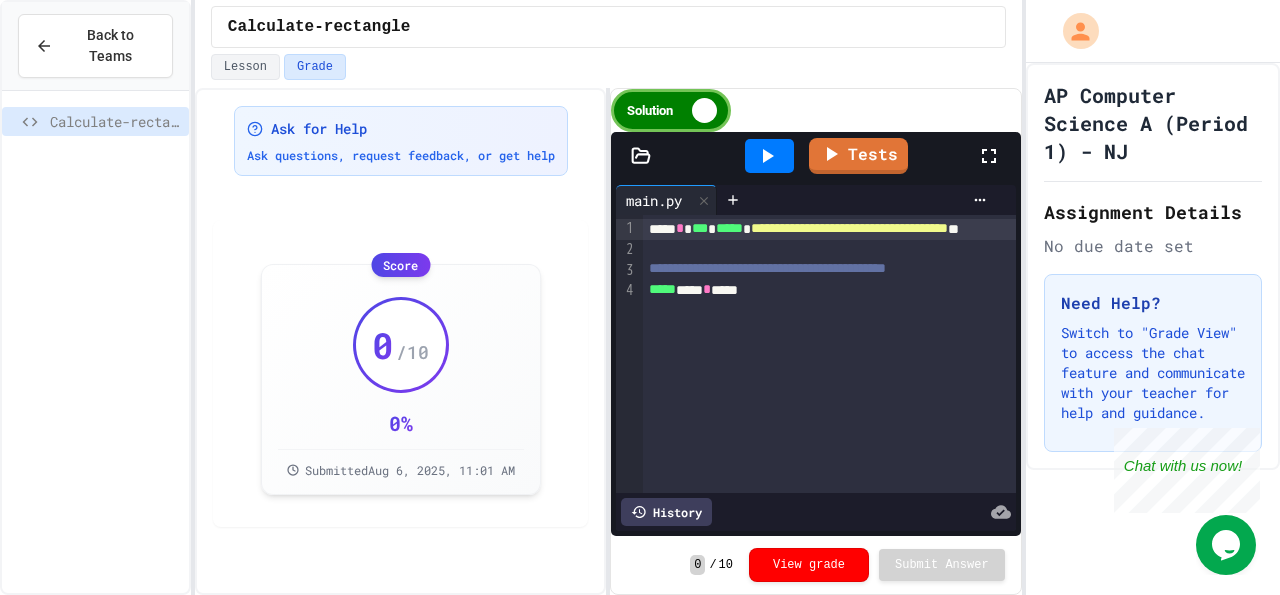 click on "*****" at bounding box center (662, 289) 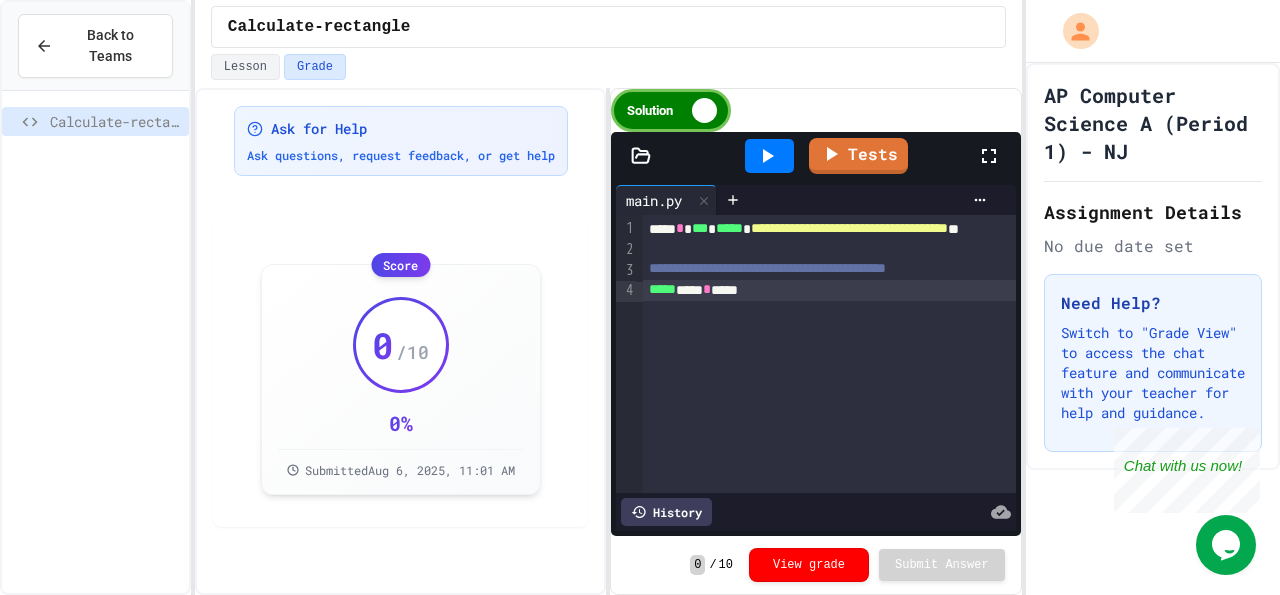 click on "**********" at bounding box center [870, 354] 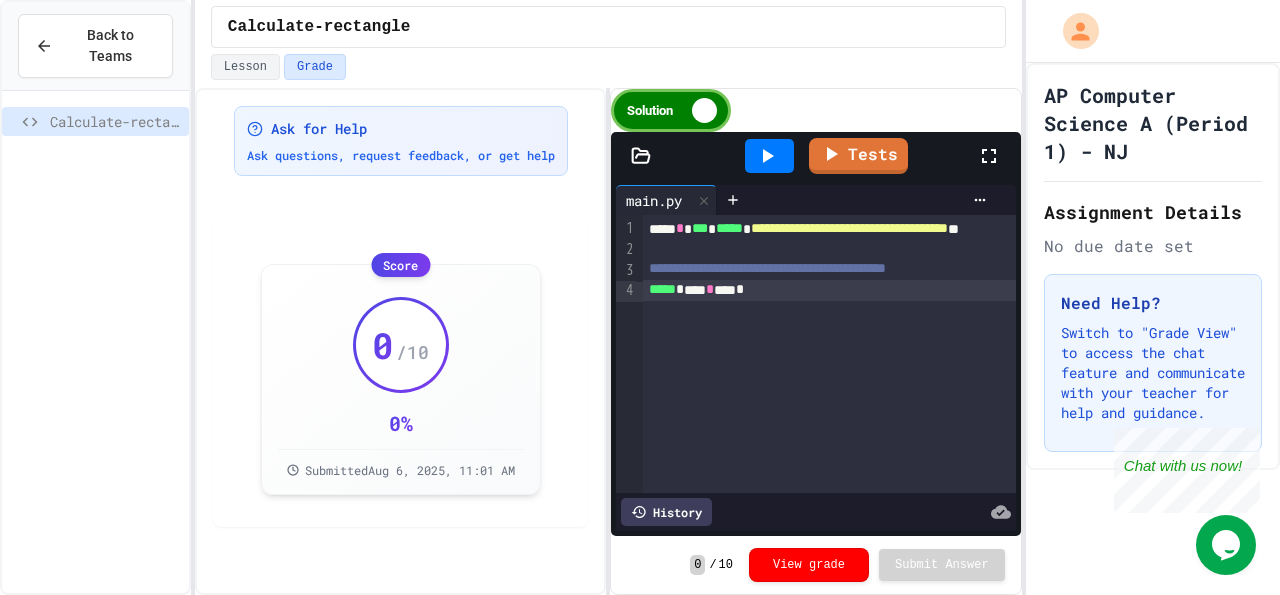 click 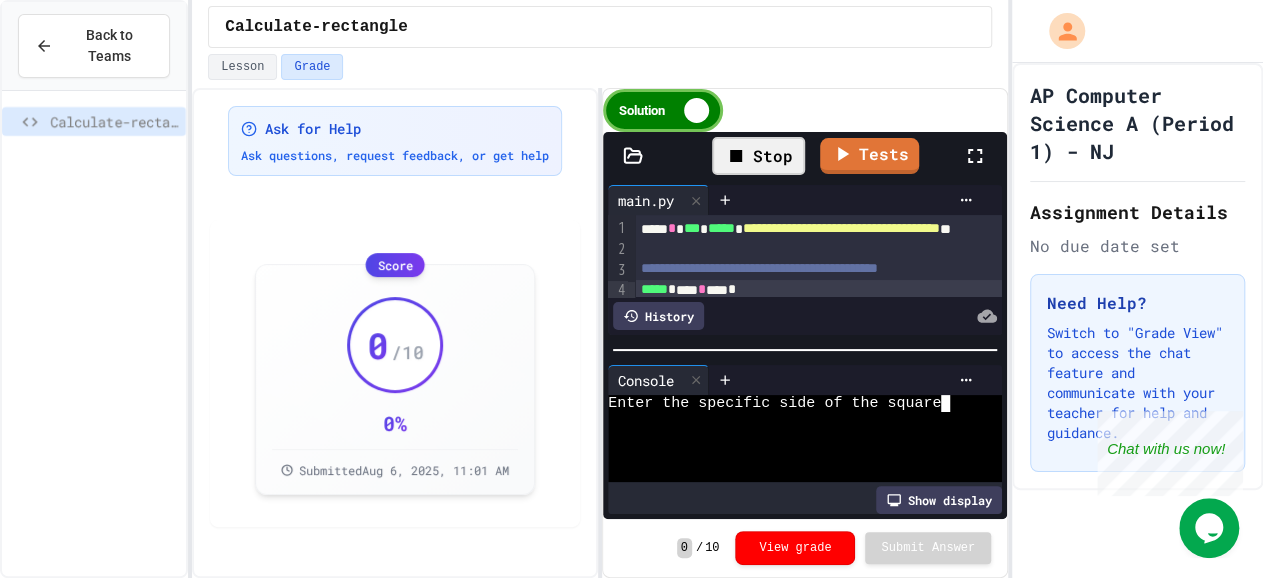 click at bounding box center (788, 455) 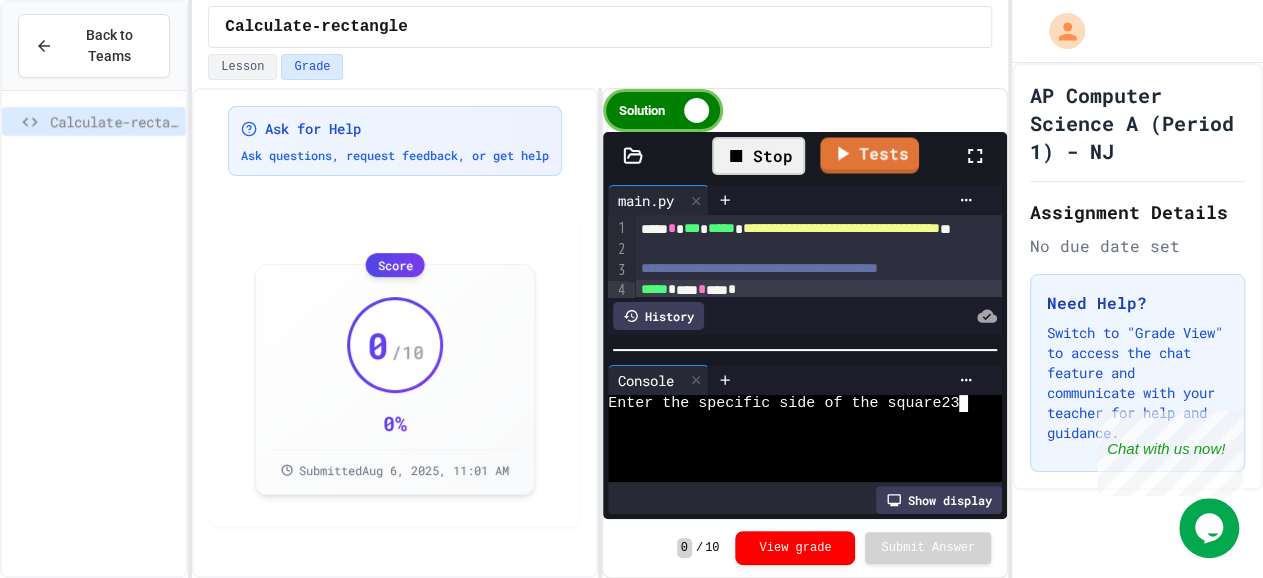 click on "Stop" at bounding box center [758, 156] 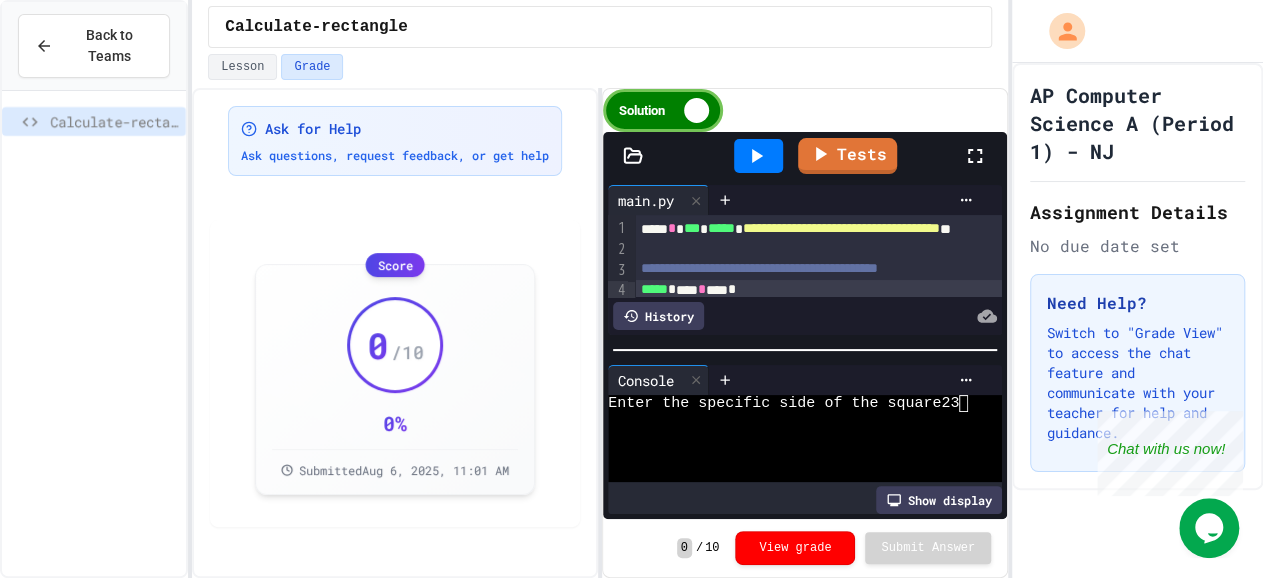 click at bounding box center (758, 156) 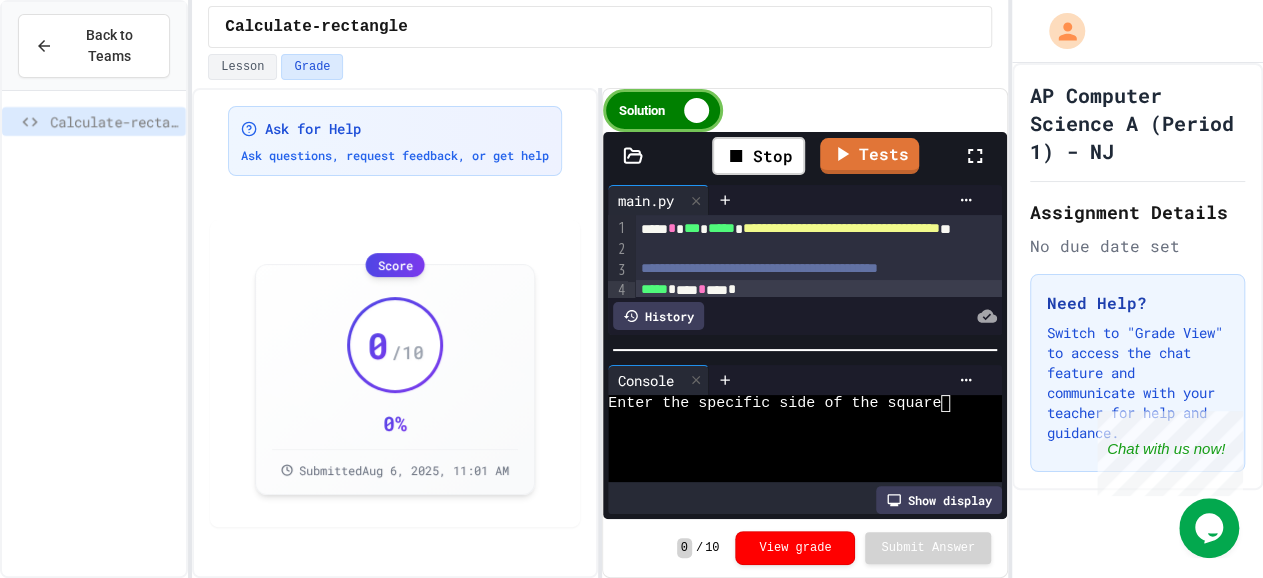 click on "History" at bounding box center (658, 316) 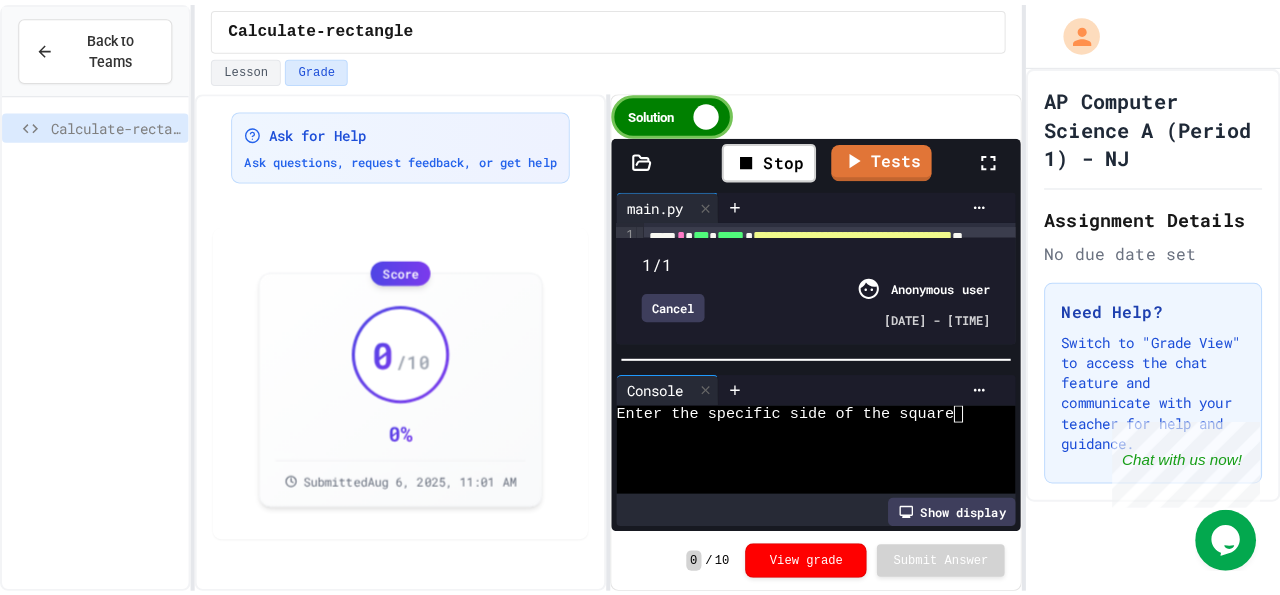 scroll, scrollTop: 14, scrollLeft: 0, axis: vertical 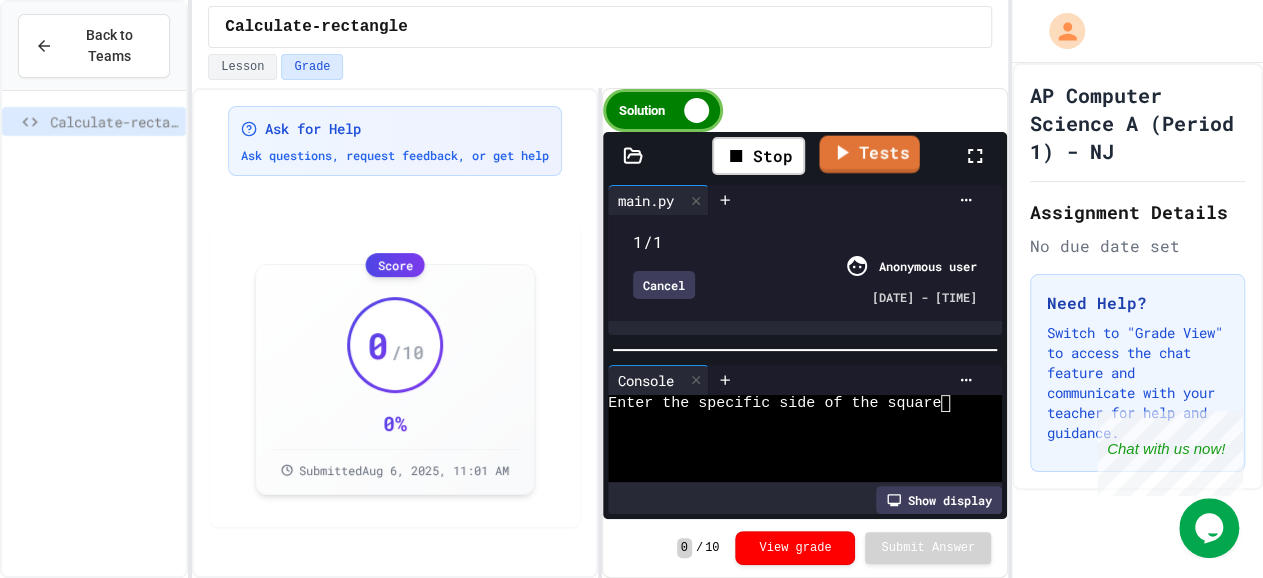click on "Tests" at bounding box center (869, 155) 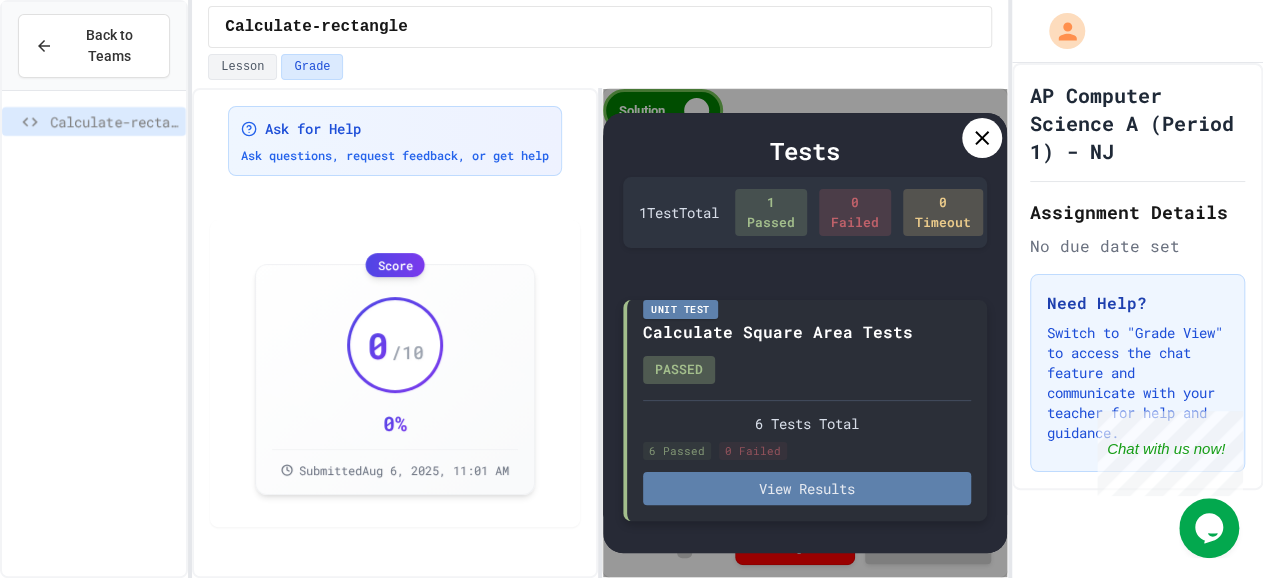 click on "View Results" at bounding box center [807, 488] 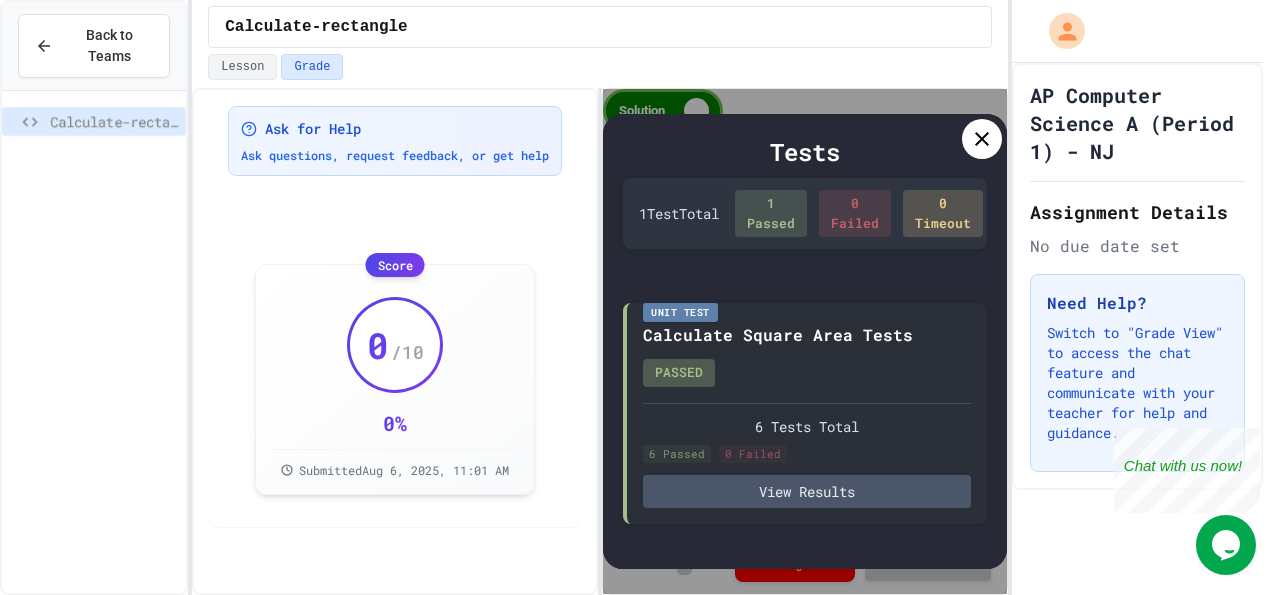 click 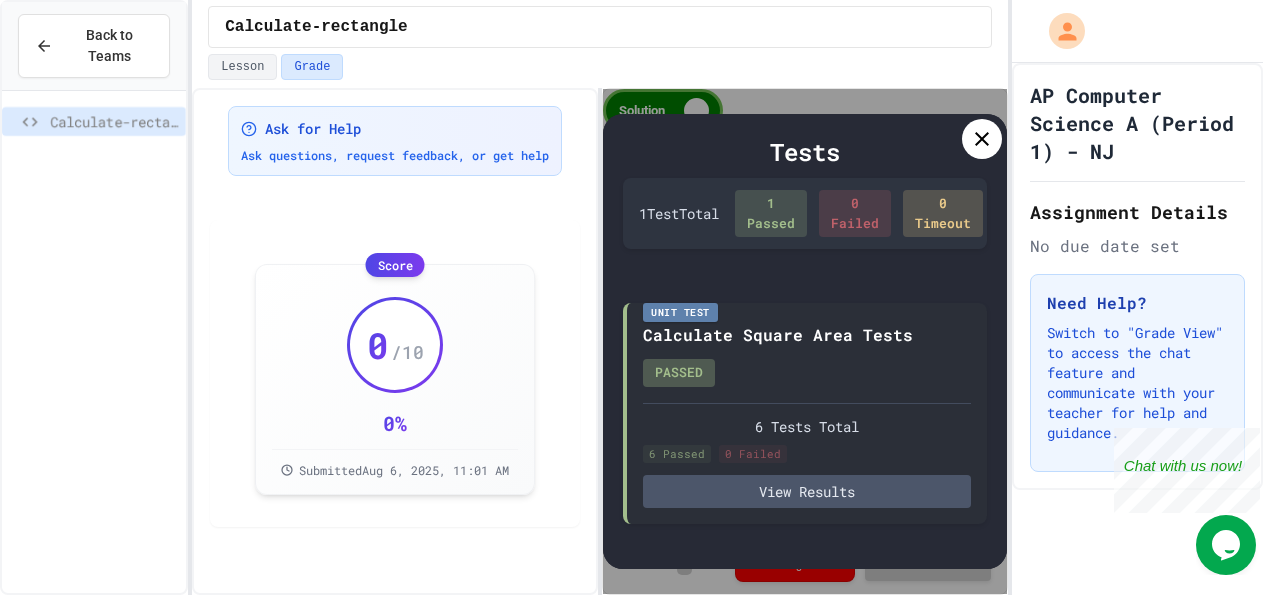 click 